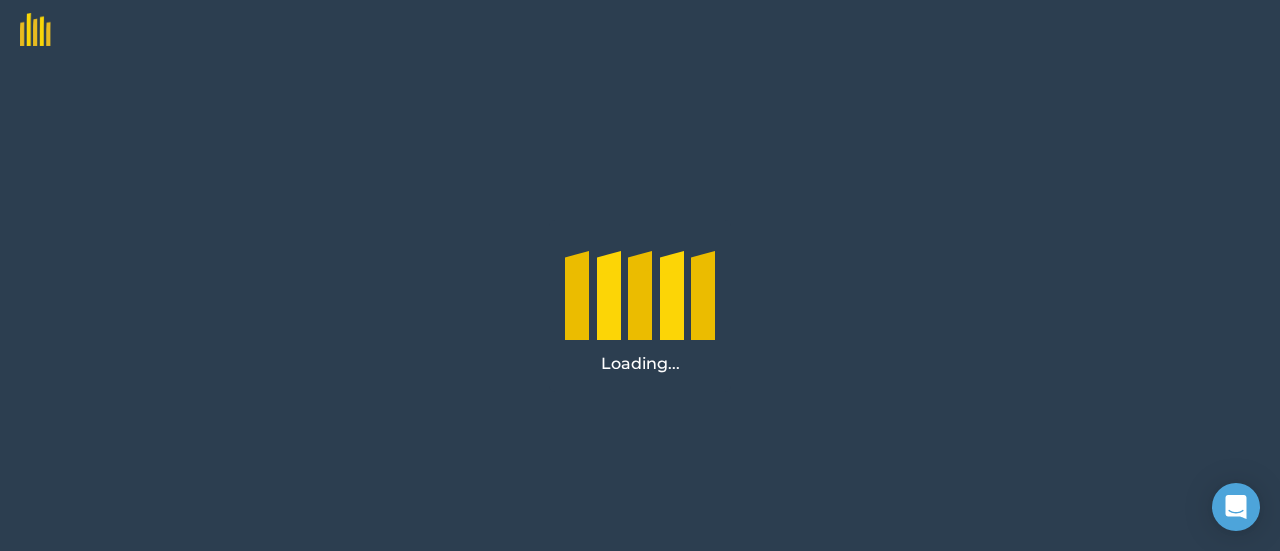 scroll, scrollTop: 0, scrollLeft: 0, axis: both 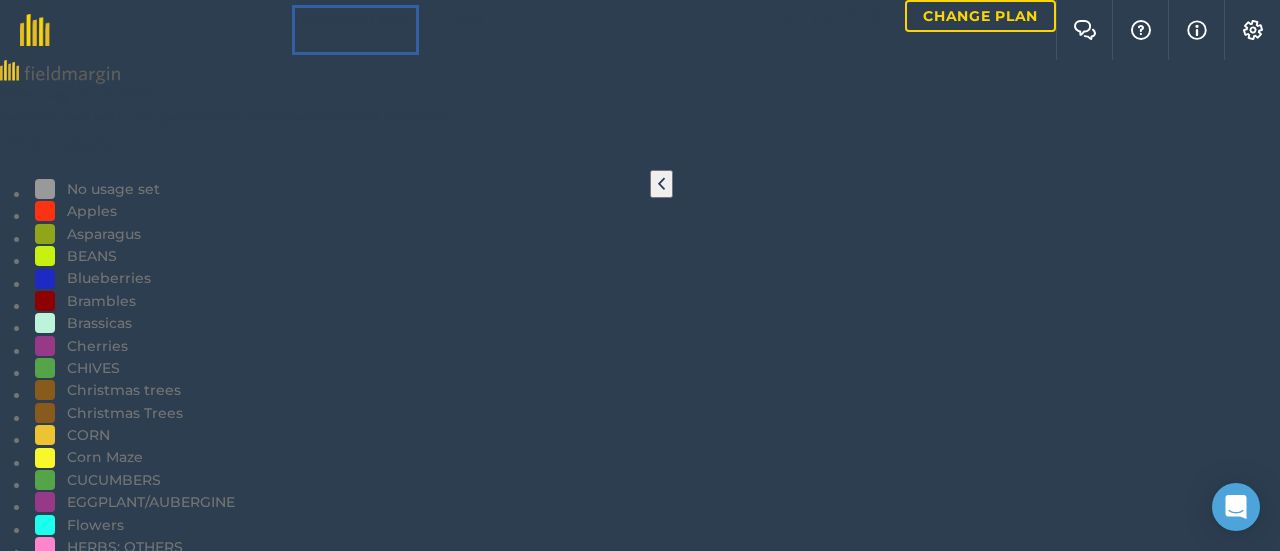 click on "Hideaway Farm" at bounding box center (351, 19) 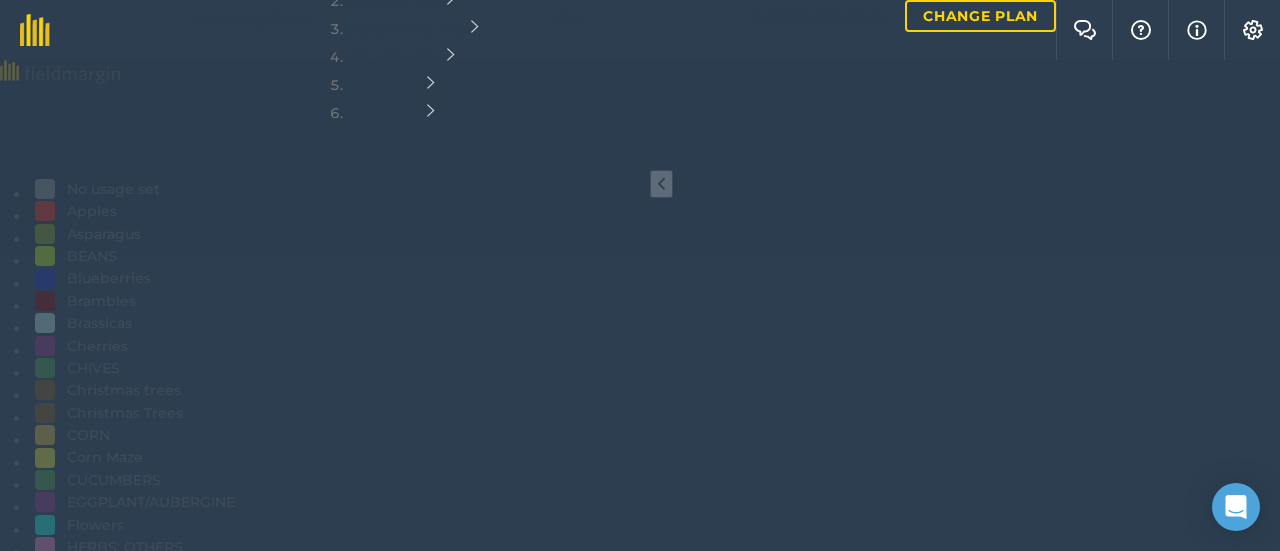 click on "[LOCATION]  - Plus" at bounding box center [413, 29] 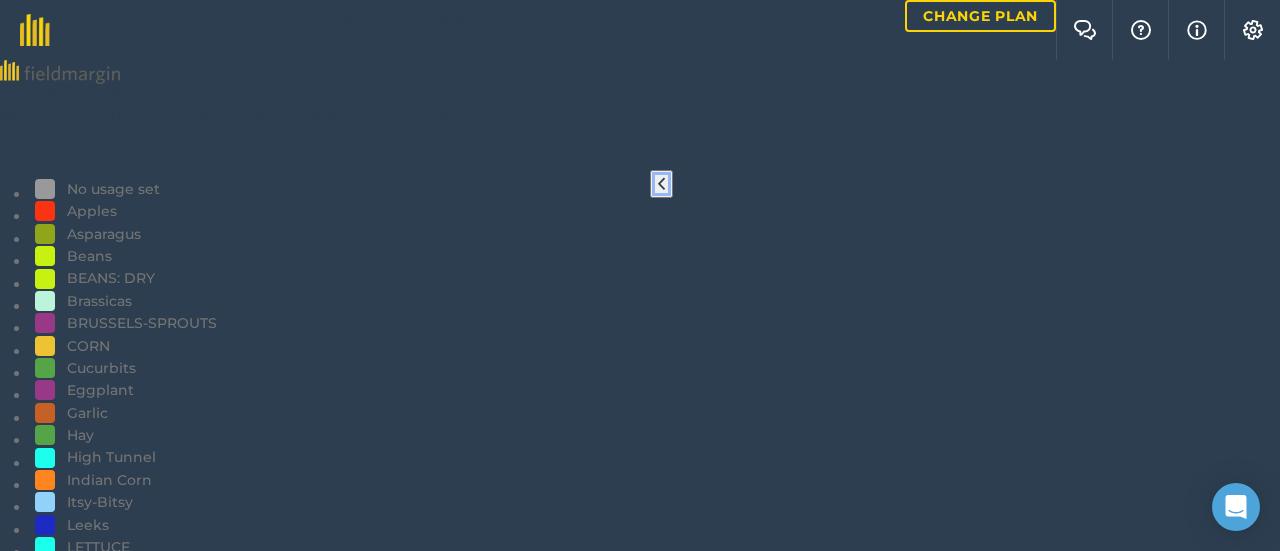 click at bounding box center (661, 184) 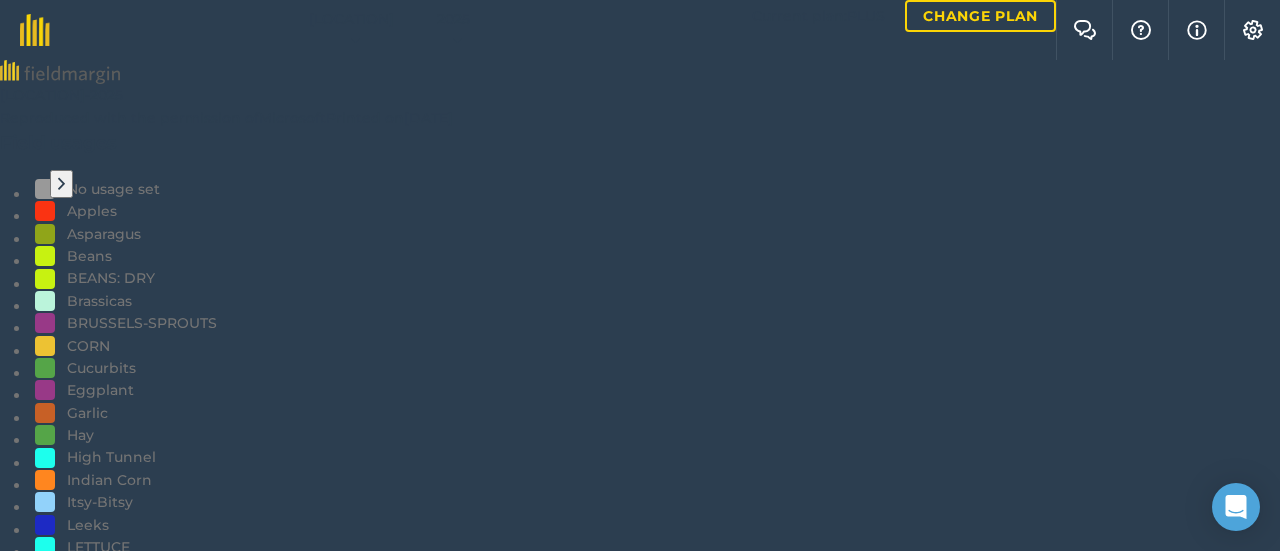 click on "Measure" at bounding box center [30, 12049] 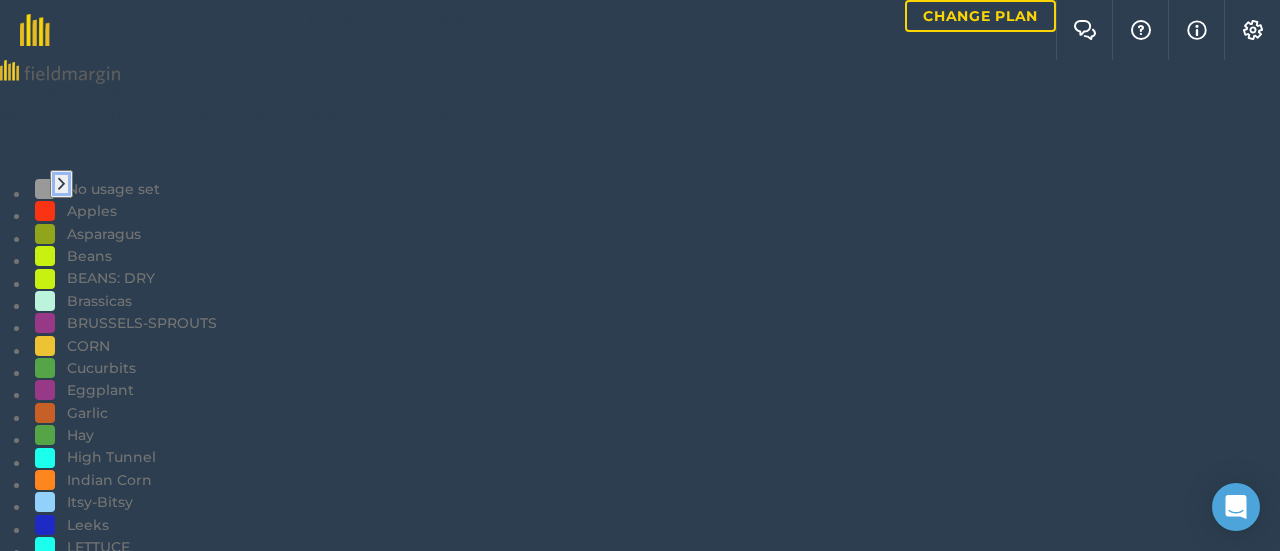 click at bounding box center (61, 184) 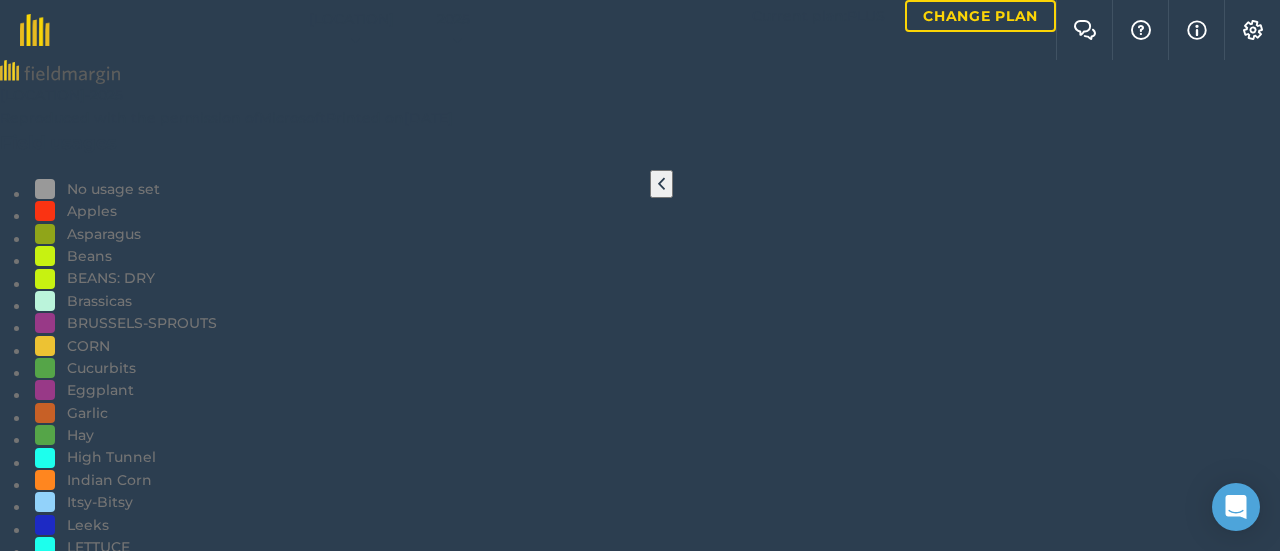 click on "EDIT" at bounding box center (16, 12158) 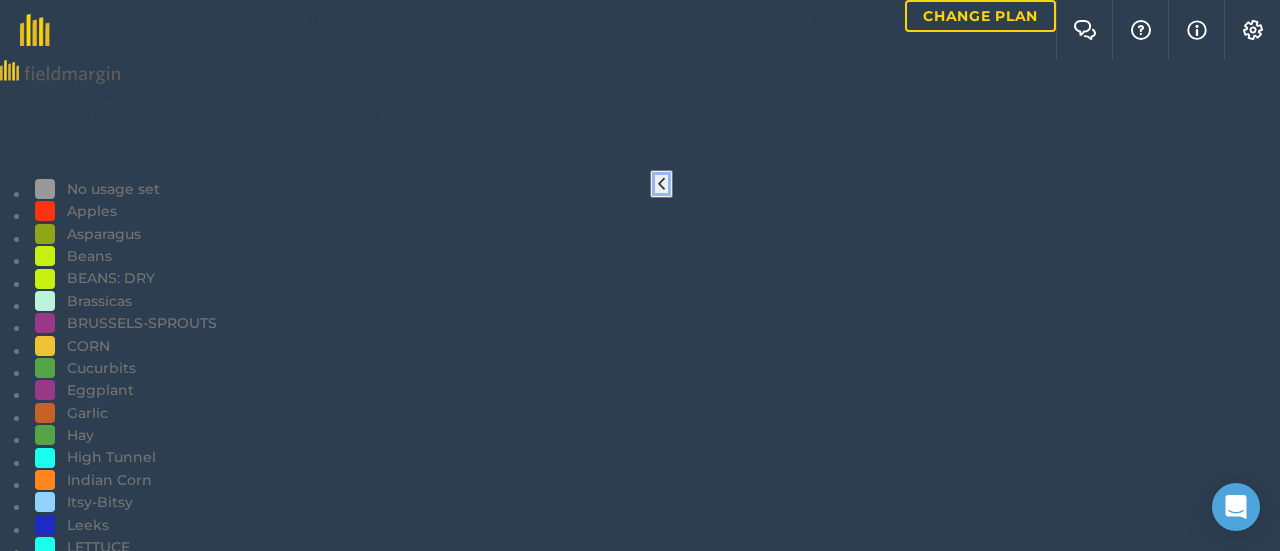 click at bounding box center [661, 184] 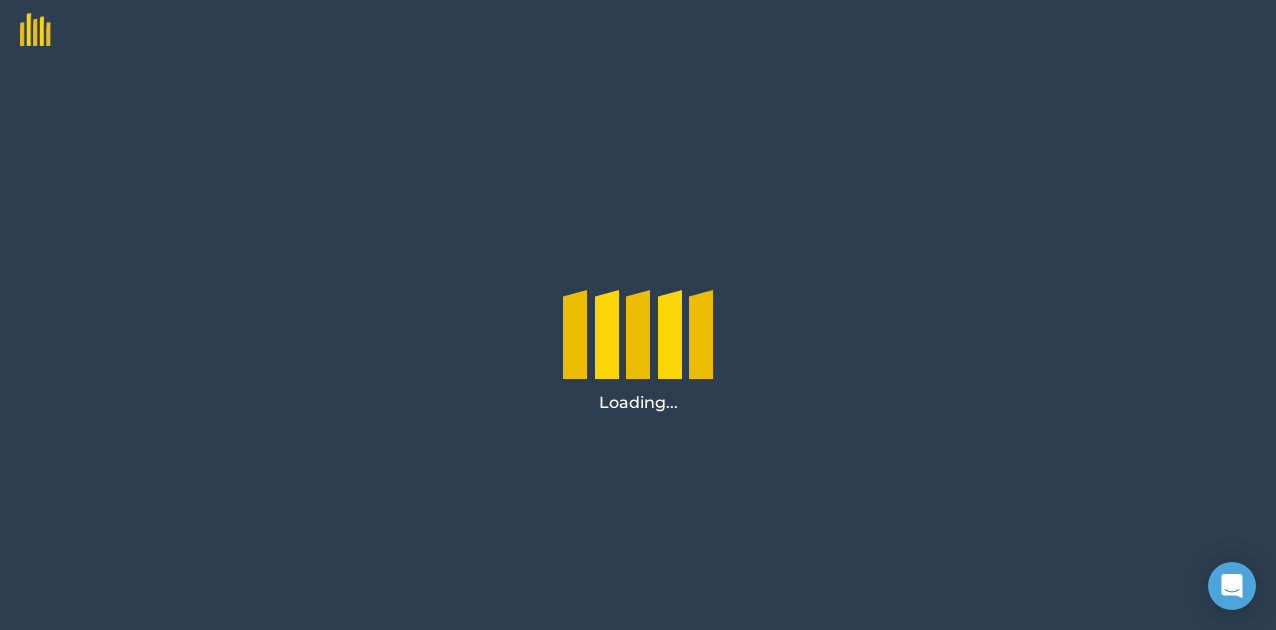 scroll, scrollTop: 0, scrollLeft: 0, axis: both 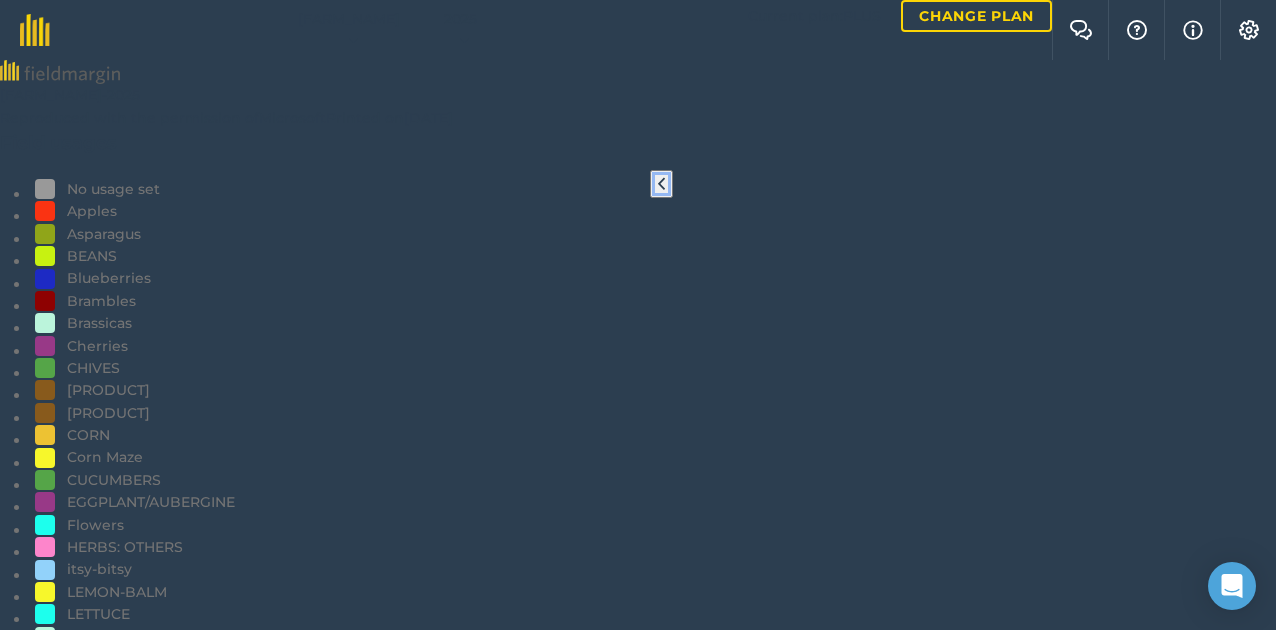 click at bounding box center (661, 184) 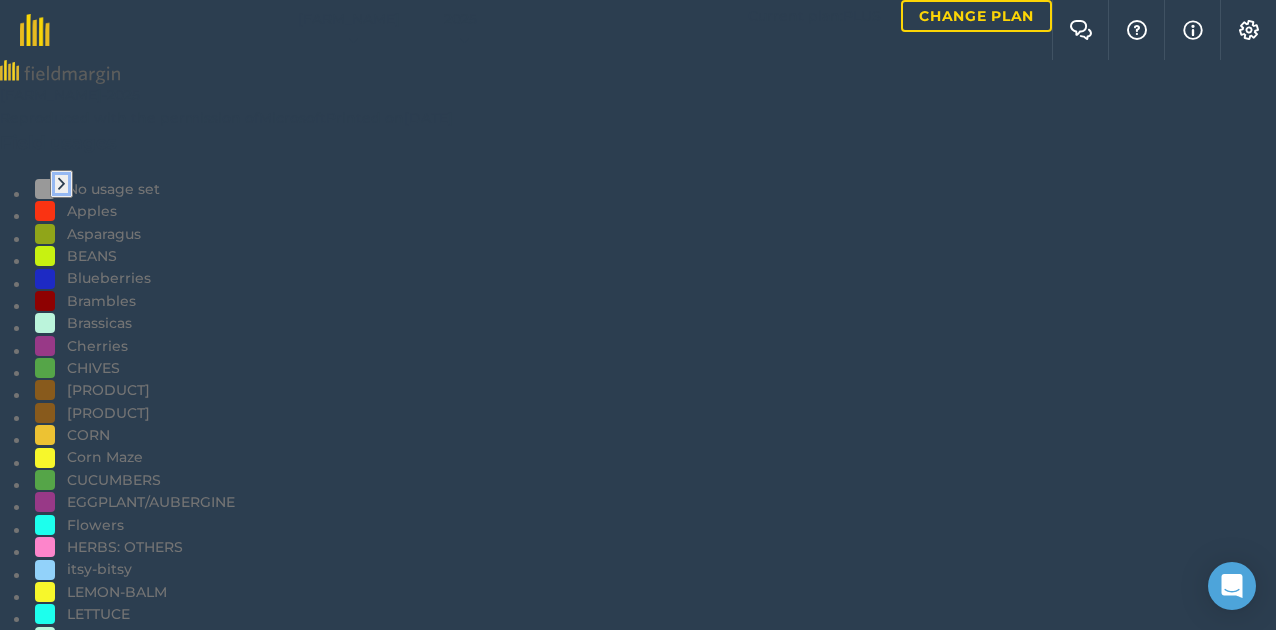 click at bounding box center (61, 184) 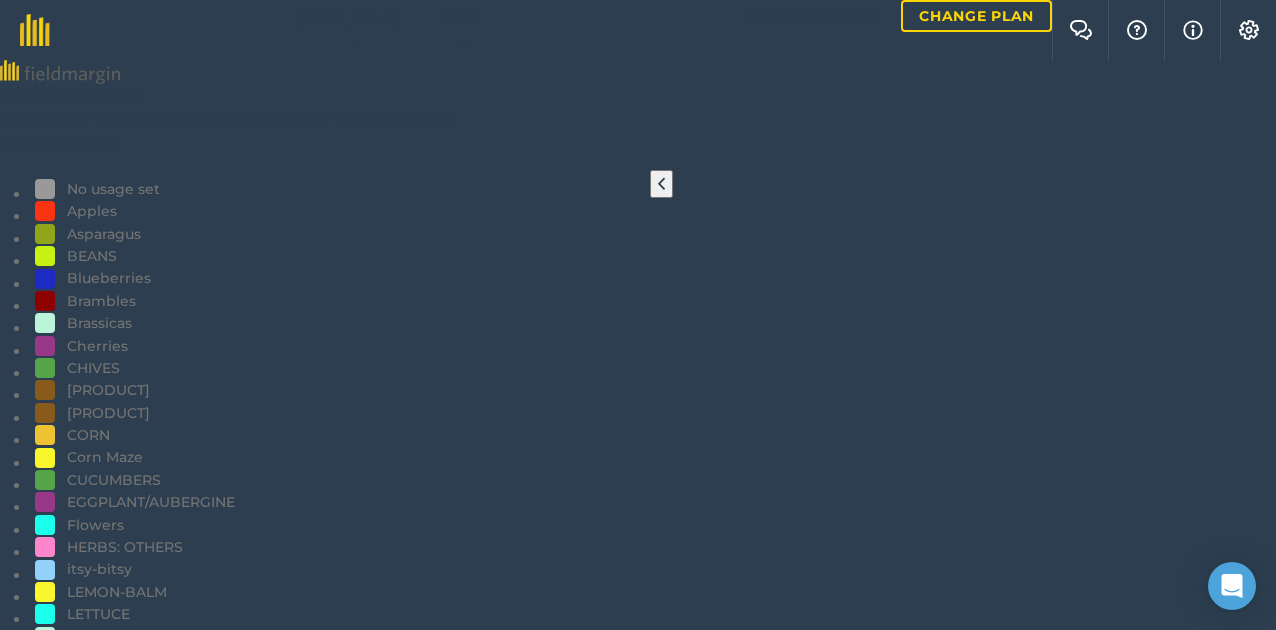 click on "EDIT" at bounding box center [16, 12372] 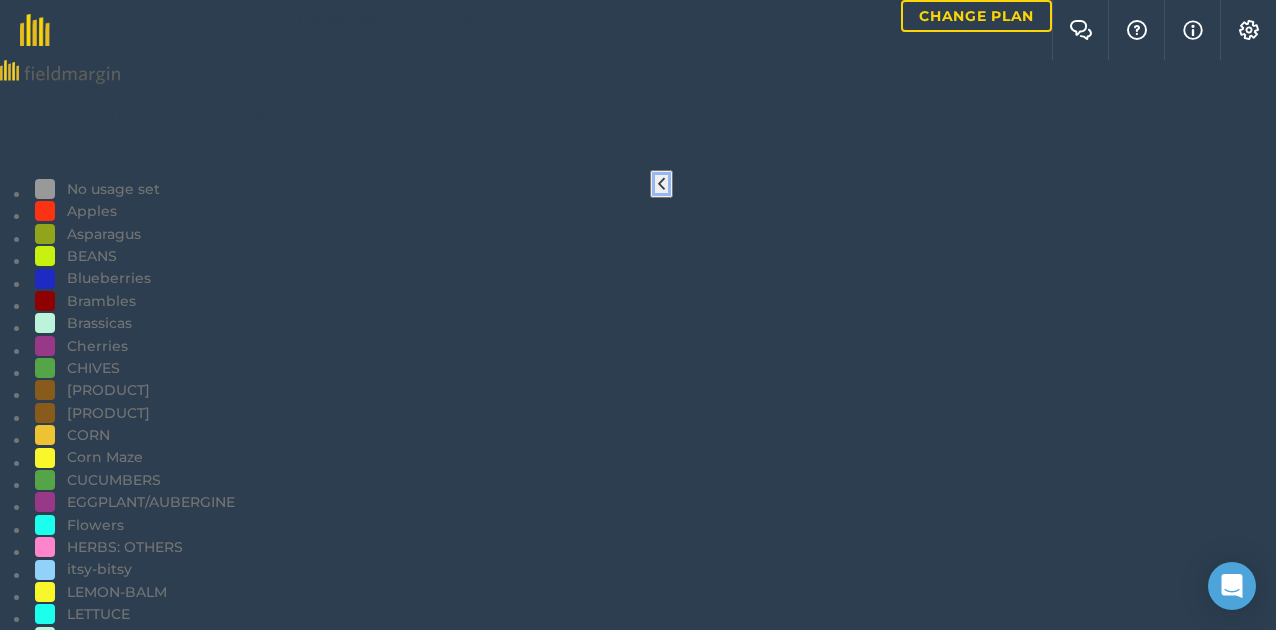 click at bounding box center [661, 184] 